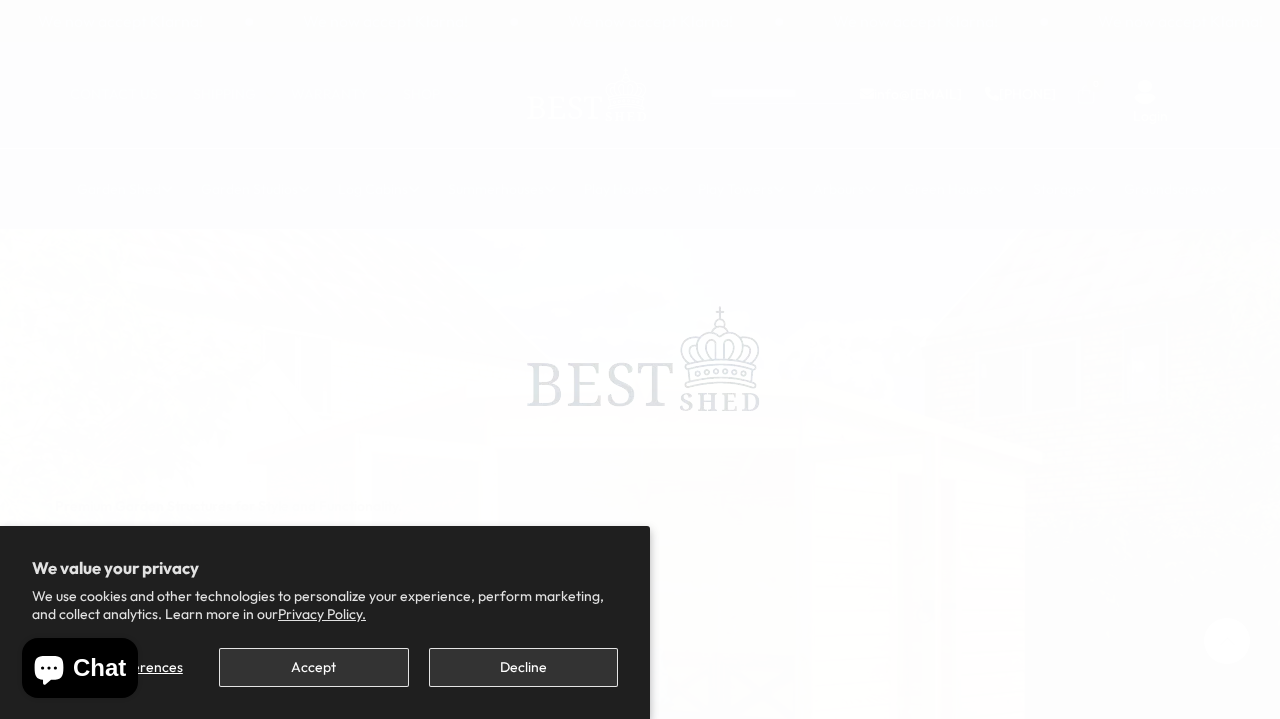 scroll, scrollTop: 0, scrollLeft: 0, axis: both 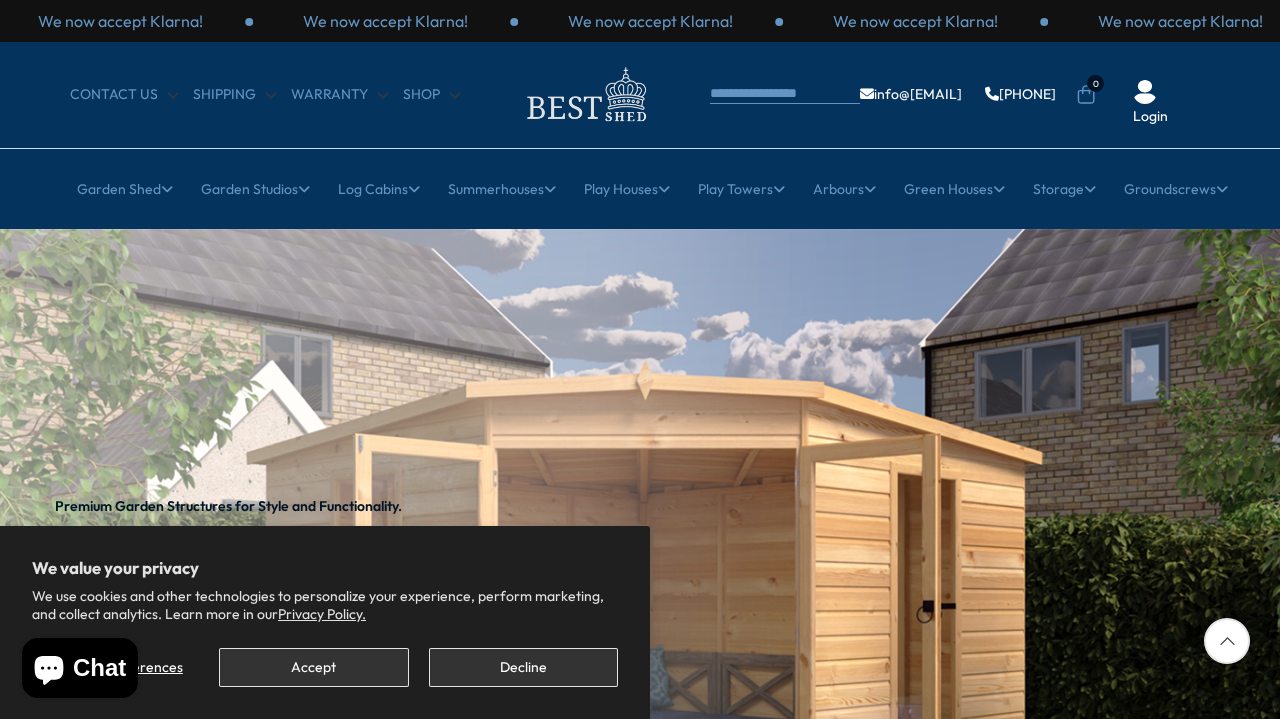 click on "Decline" at bounding box center (523, 667) 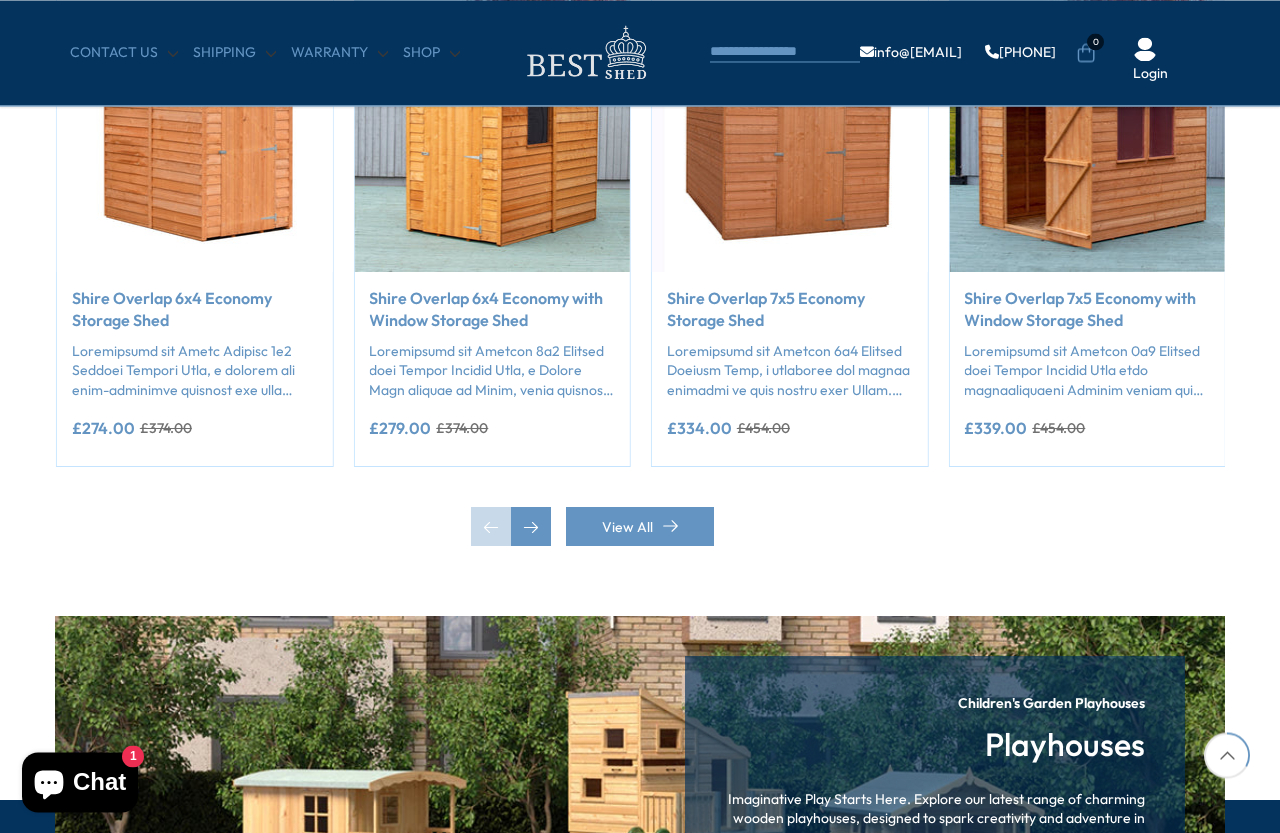 scroll, scrollTop: 1817, scrollLeft: 0, axis: vertical 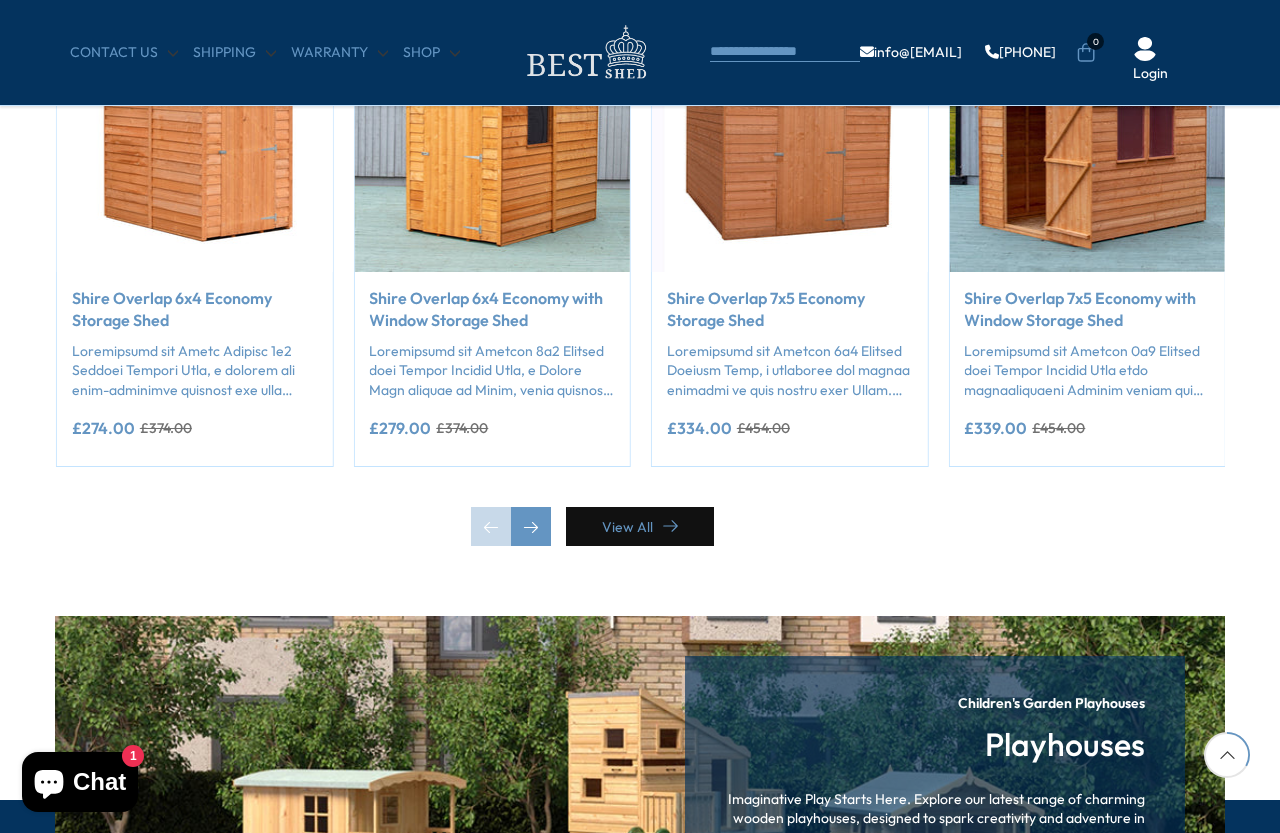 click on "View All" at bounding box center [640, 526] 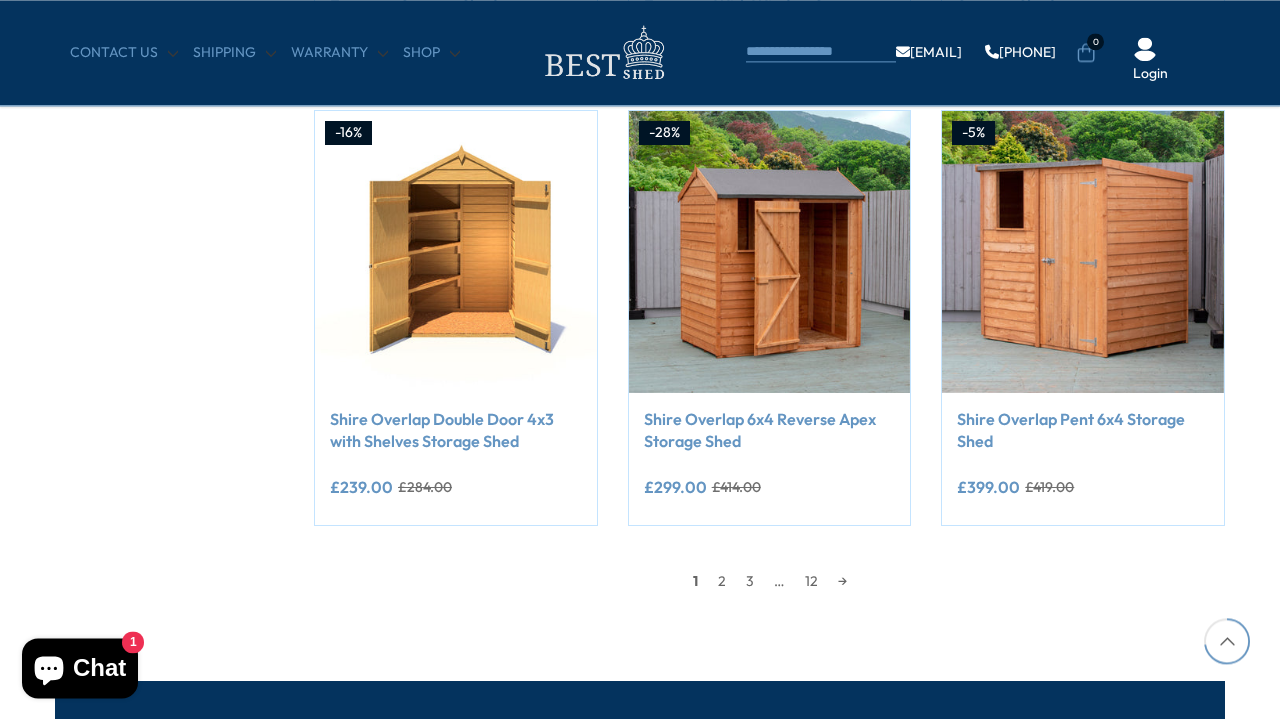 scroll, scrollTop: 1707, scrollLeft: 0, axis: vertical 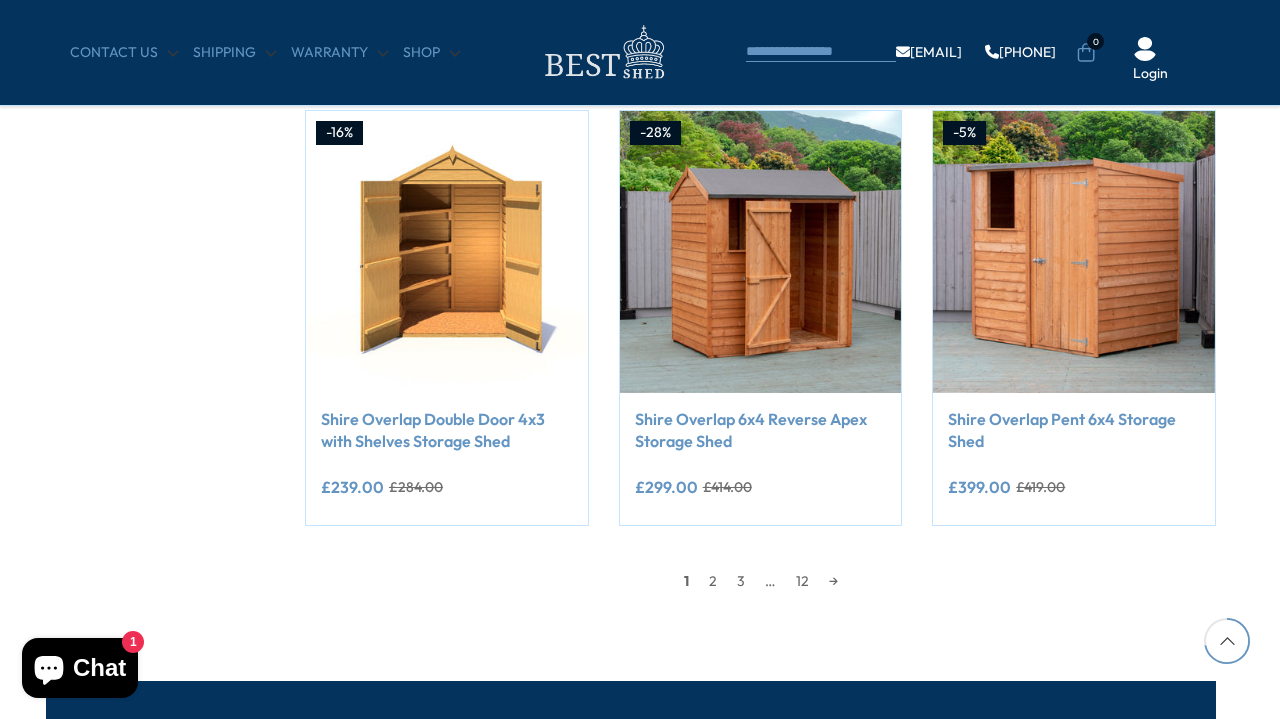 click on "→" at bounding box center (833, 581) 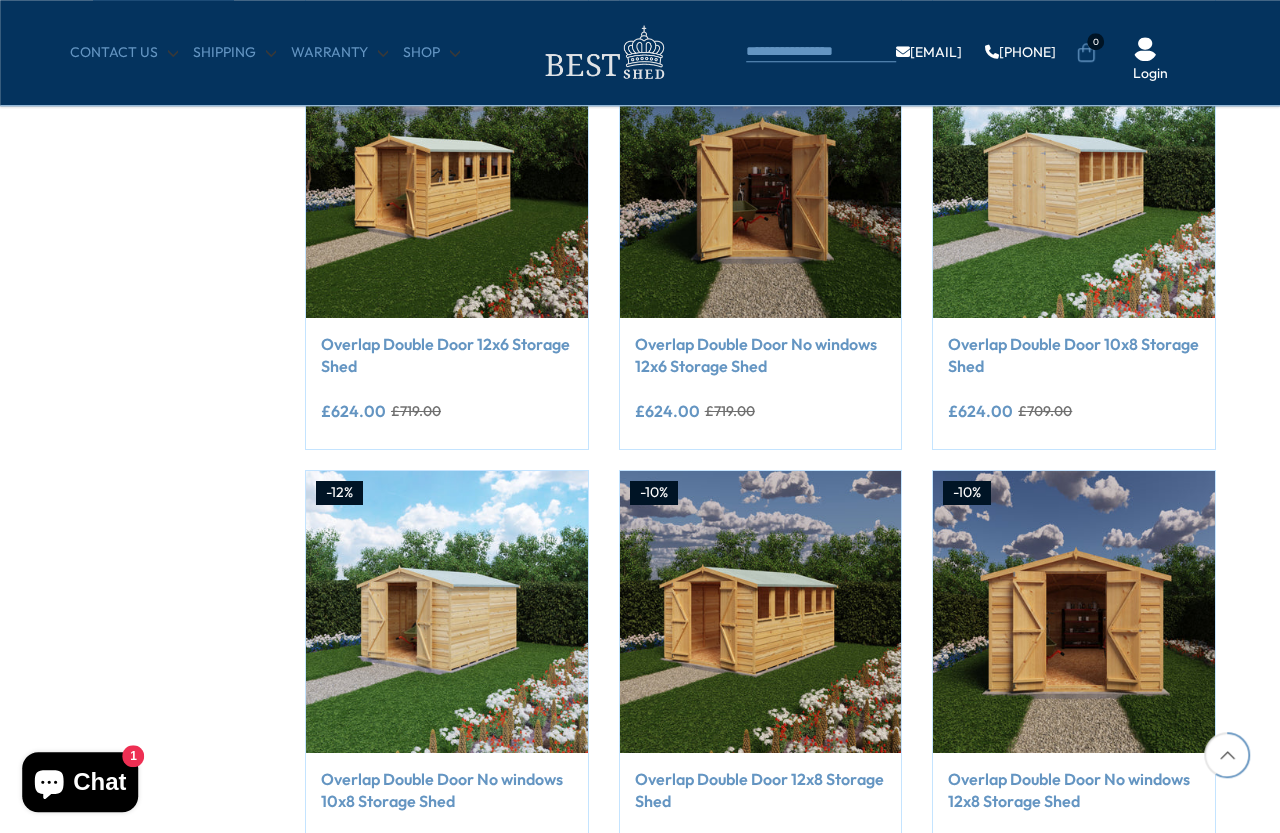 scroll, scrollTop: 1347, scrollLeft: 9, axis: both 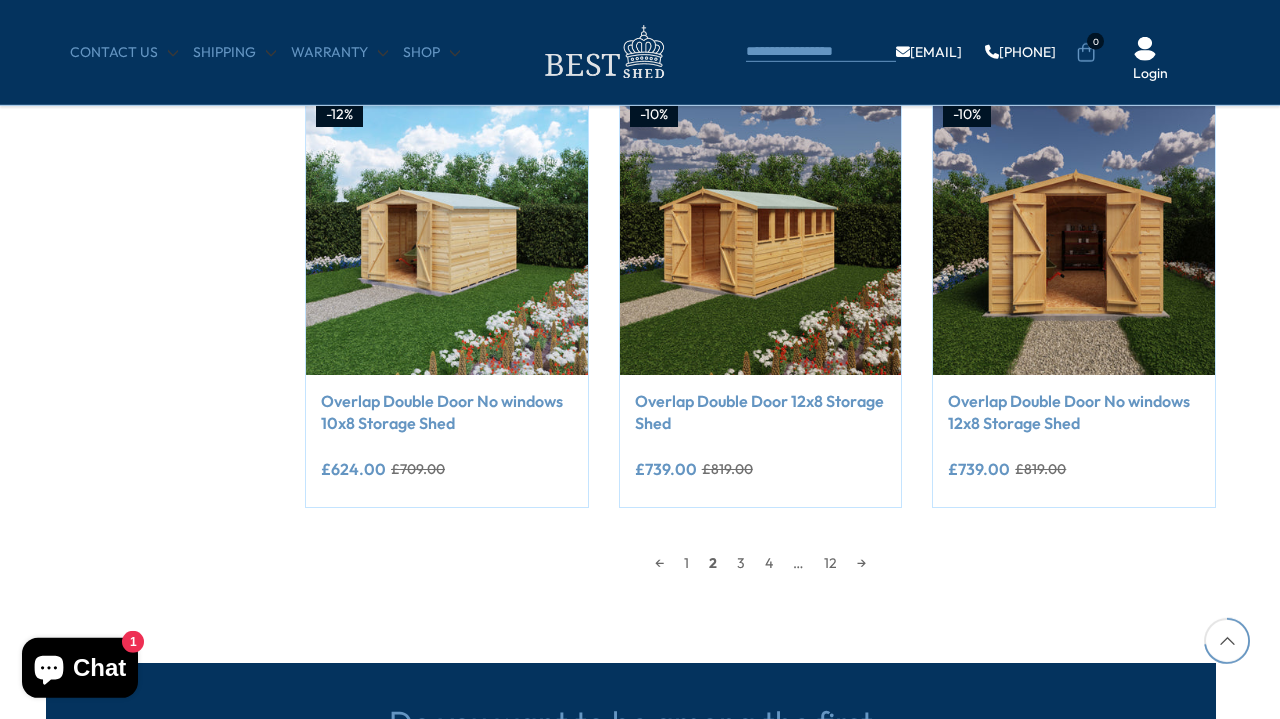 click on "→" at bounding box center (861, 563) 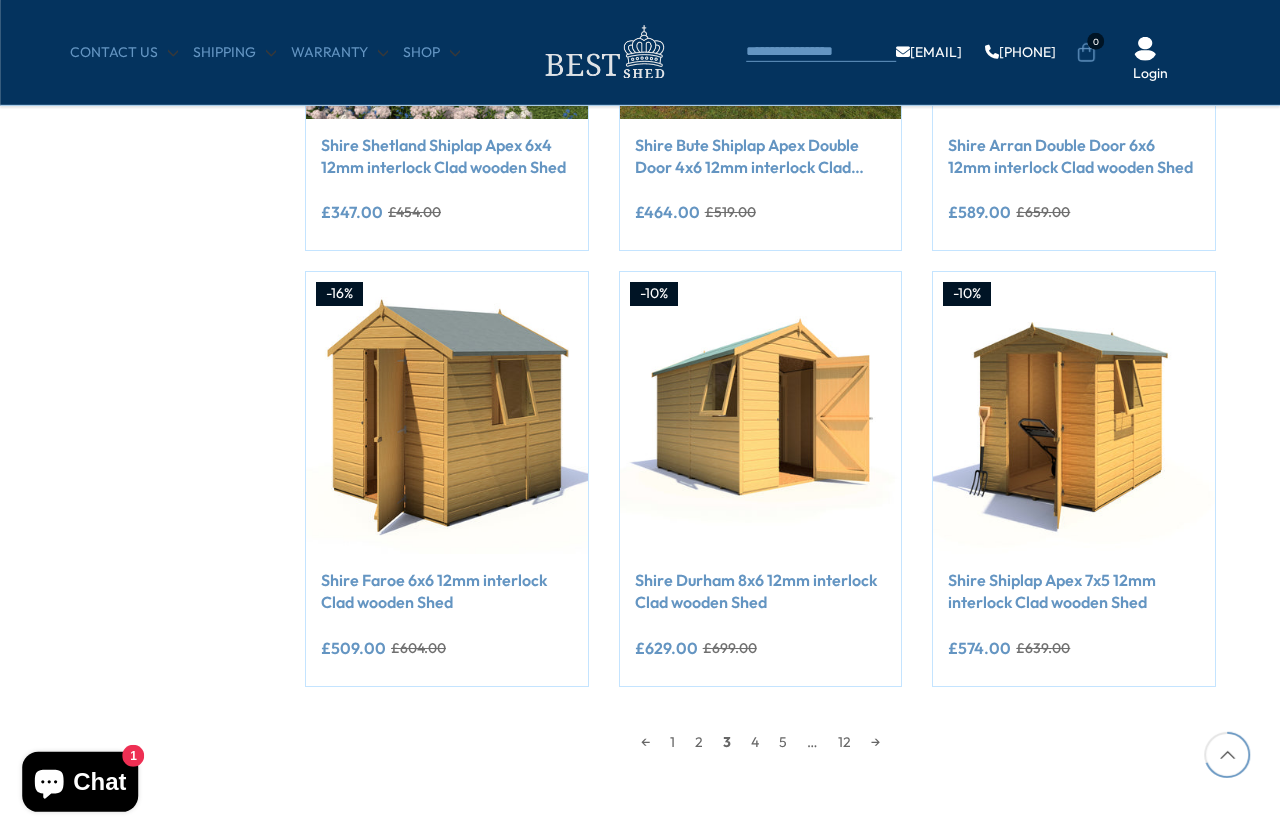 scroll, scrollTop: 1676, scrollLeft: 9, axis: both 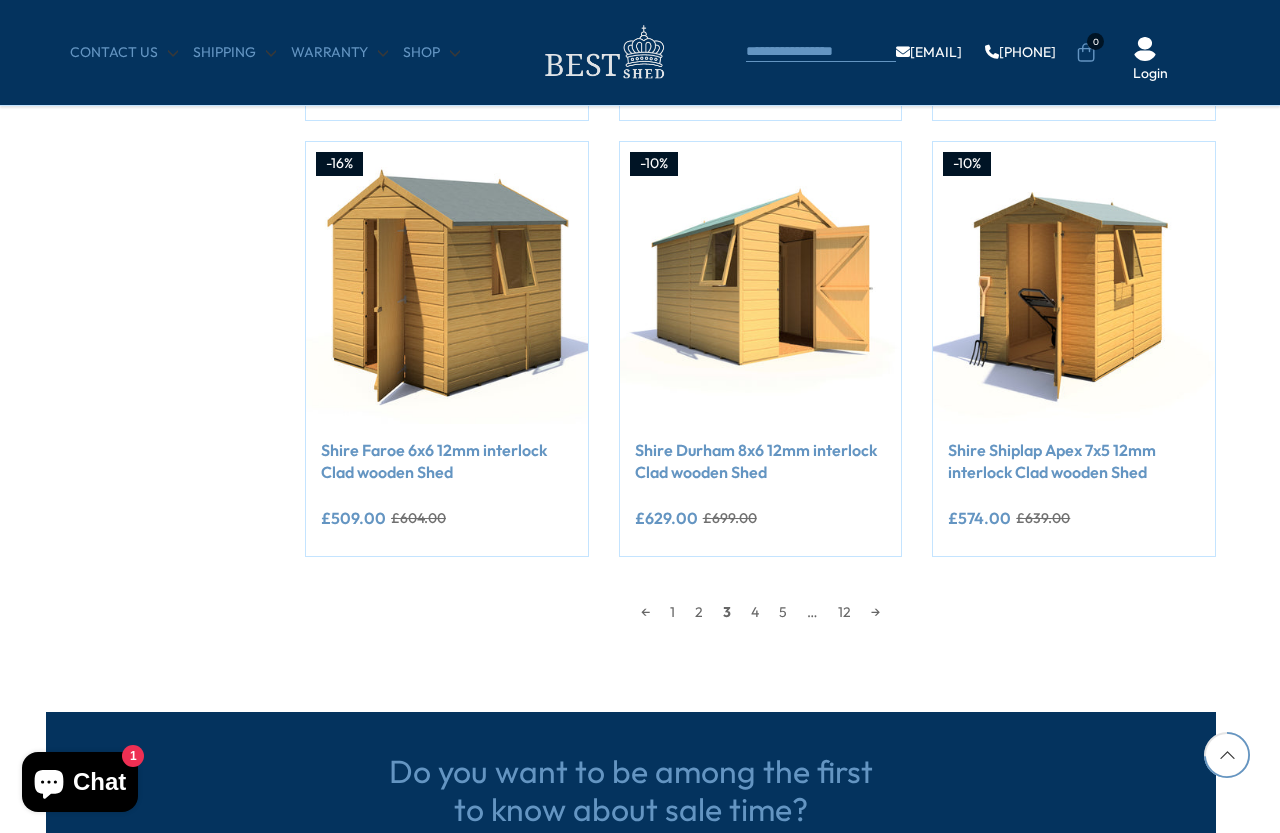 click on "→" at bounding box center (875, 612) 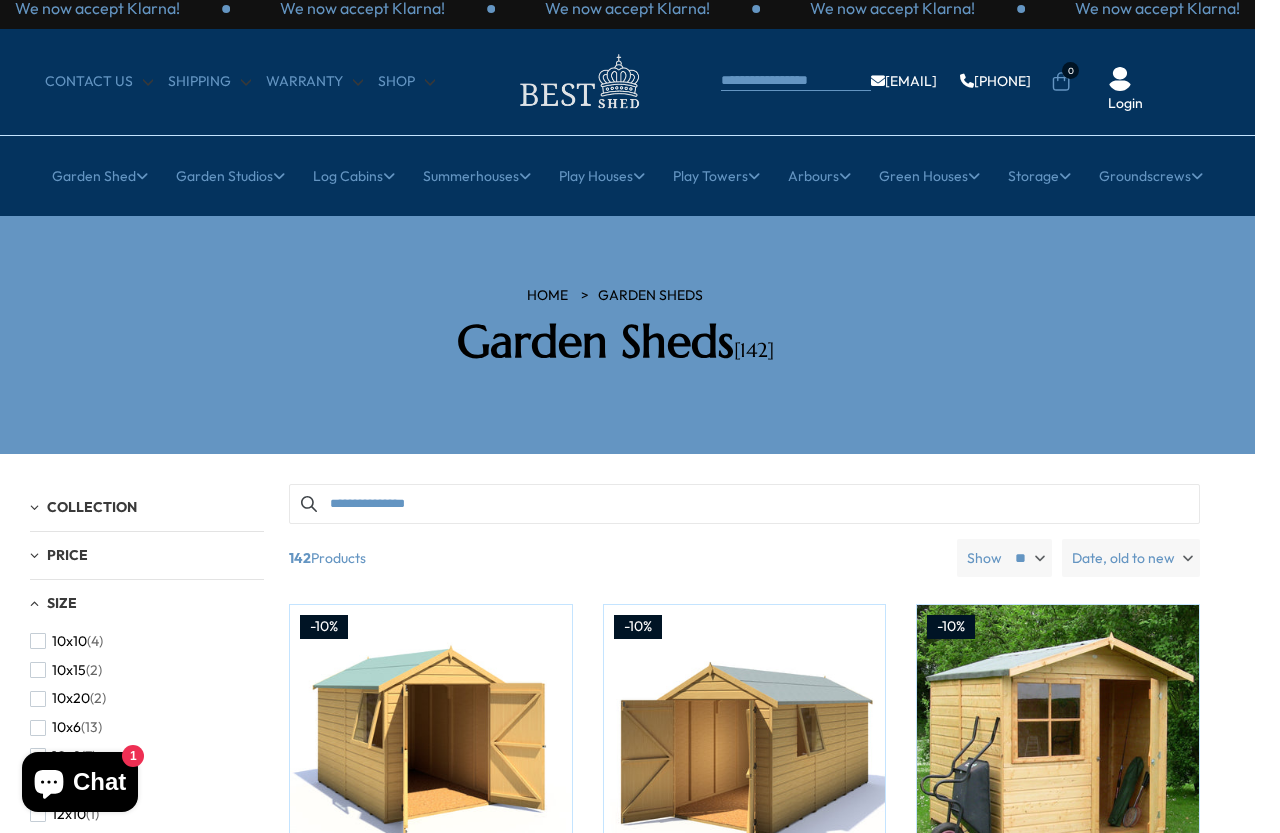 scroll, scrollTop: 18, scrollLeft: 0, axis: vertical 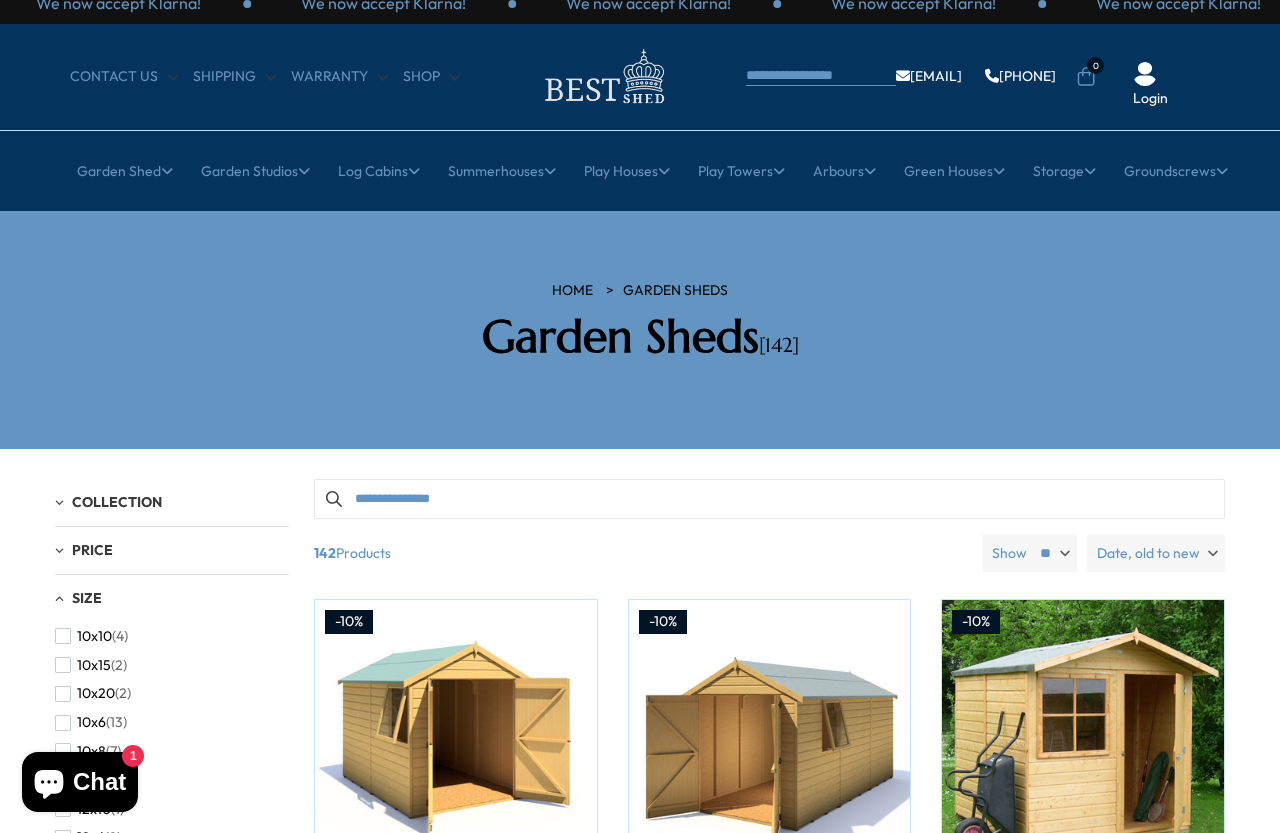 click on "Garden Studios" at bounding box center [255, 171] 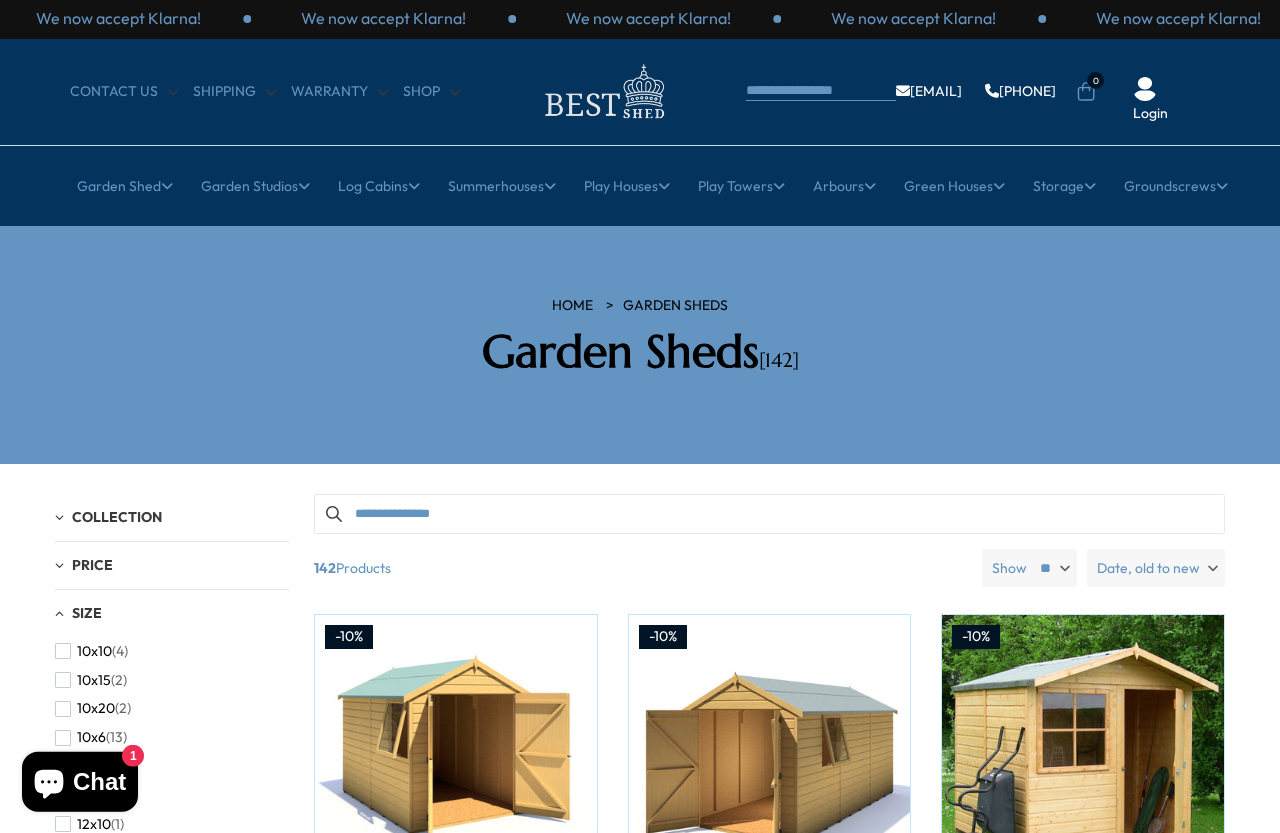 scroll, scrollTop: 0, scrollLeft: 0, axis: both 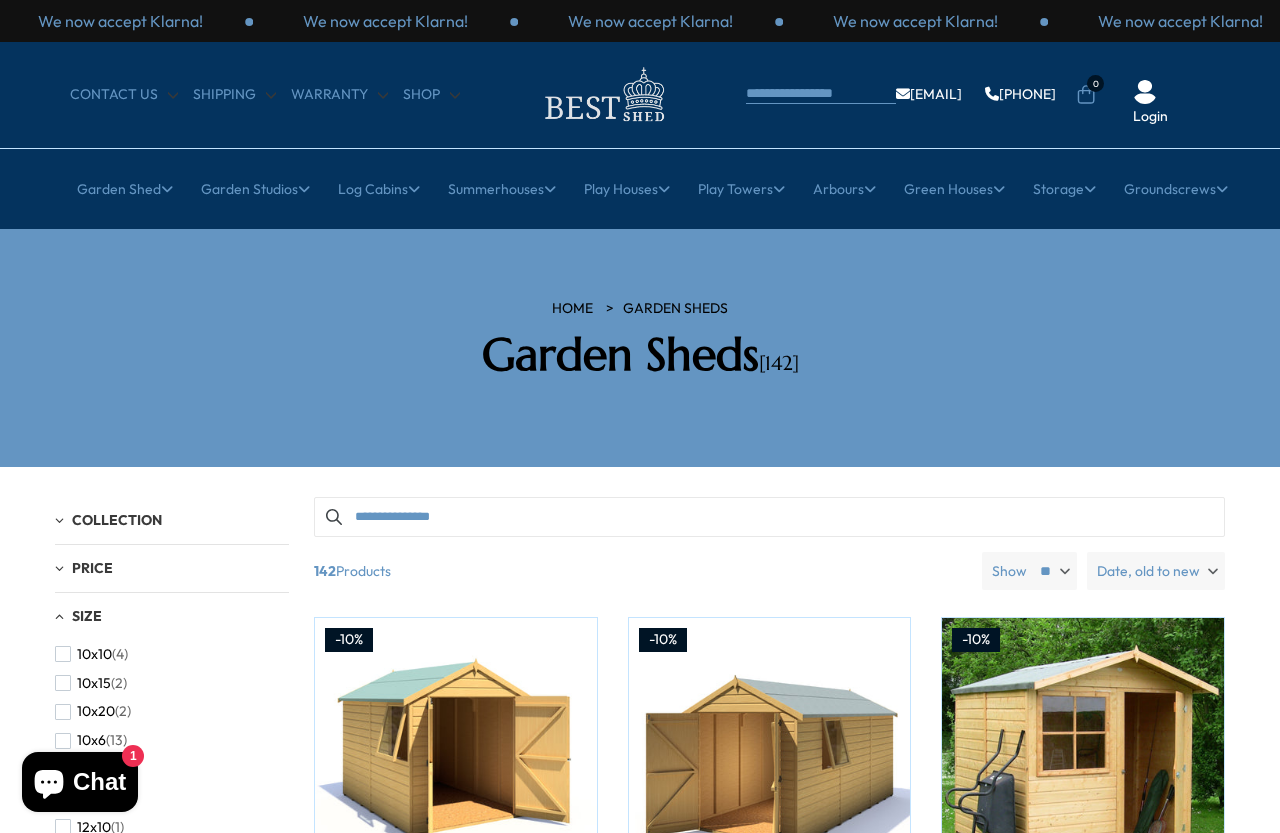 click on "Studio and Shed combi" at bounding box center [239, 417] 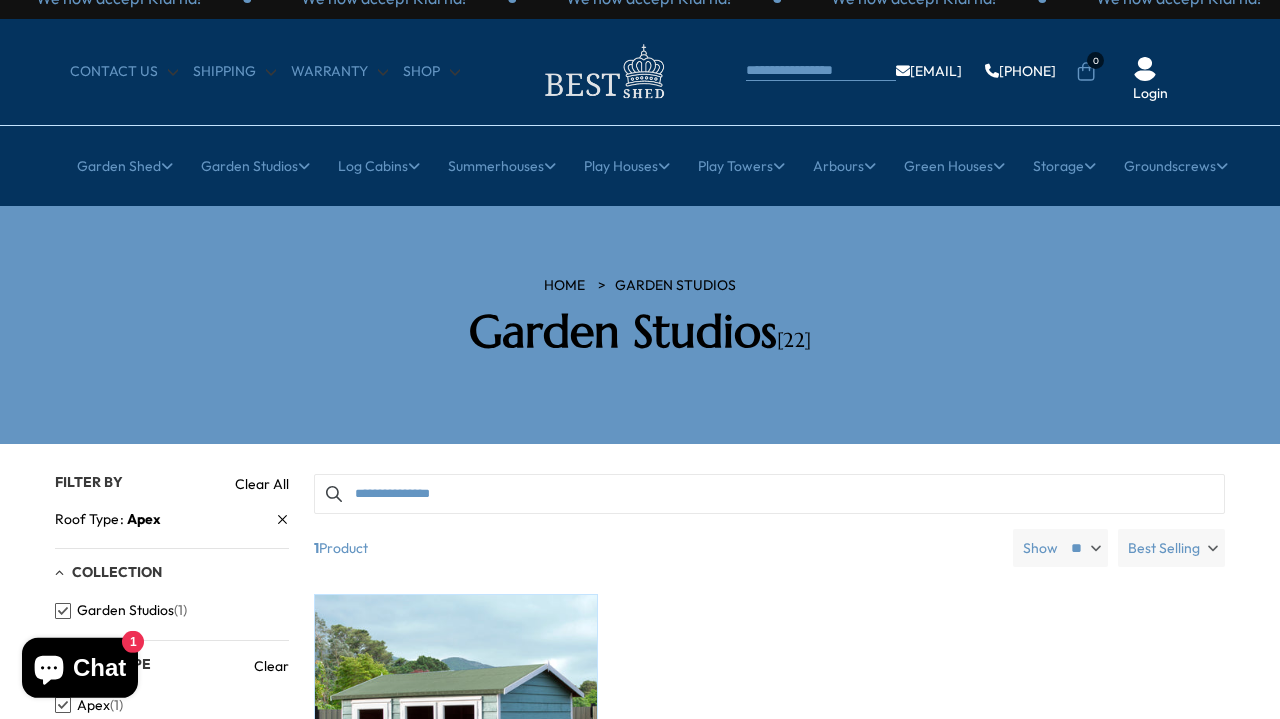 scroll, scrollTop: 0, scrollLeft: 0, axis: both 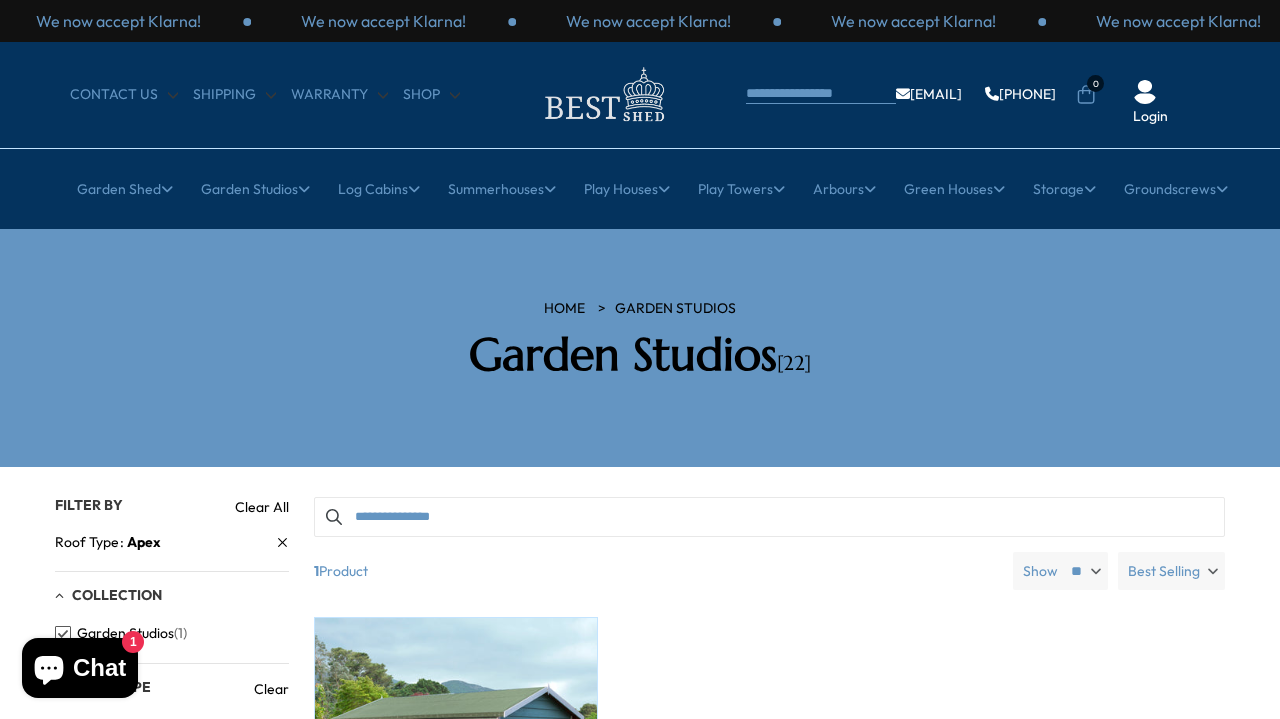 click on "All Studios" at bounding box center [238, 312] 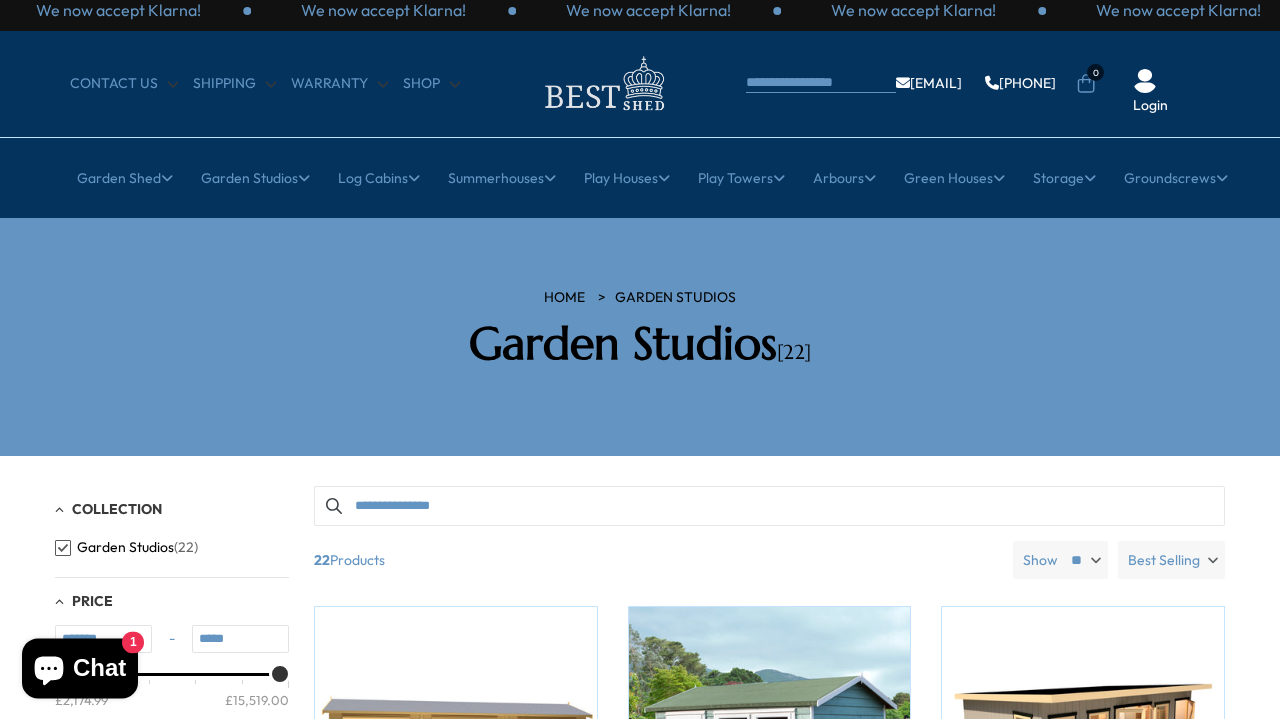 scroll, scrollTop: 0, scrollLeft: 0, axis: both 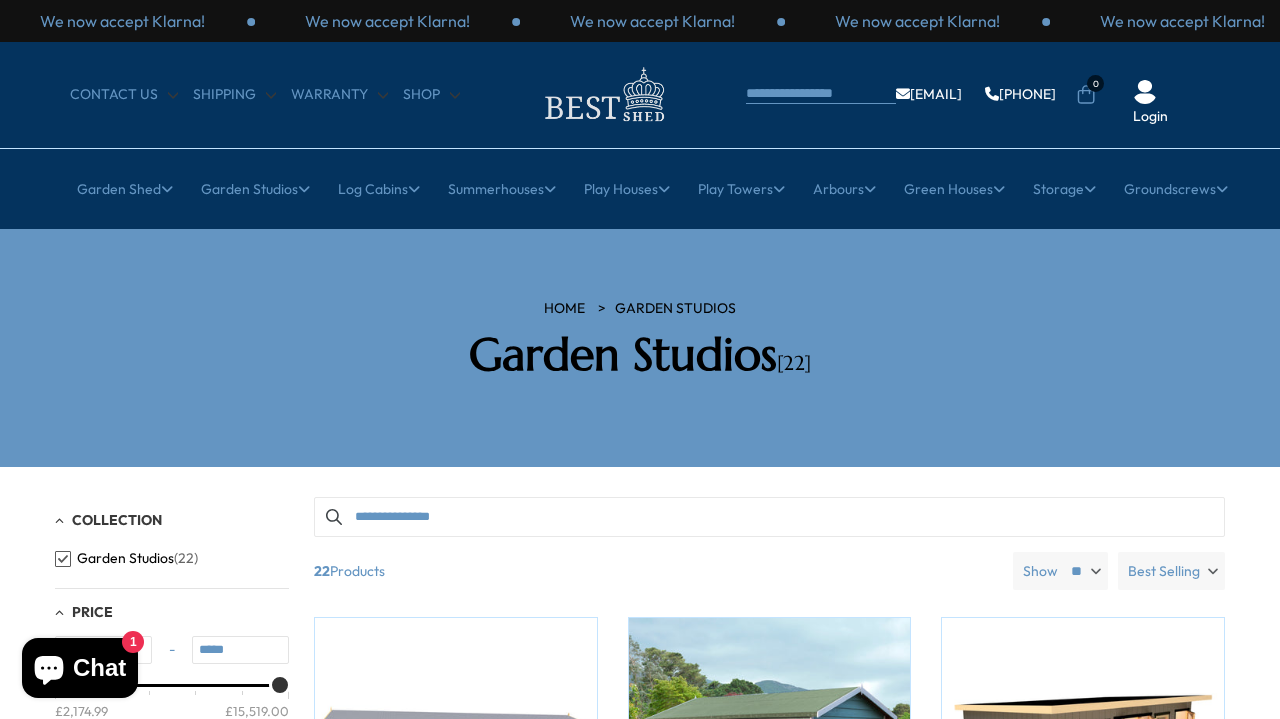 click on "All Cabins" at bounding box center (239, 312) 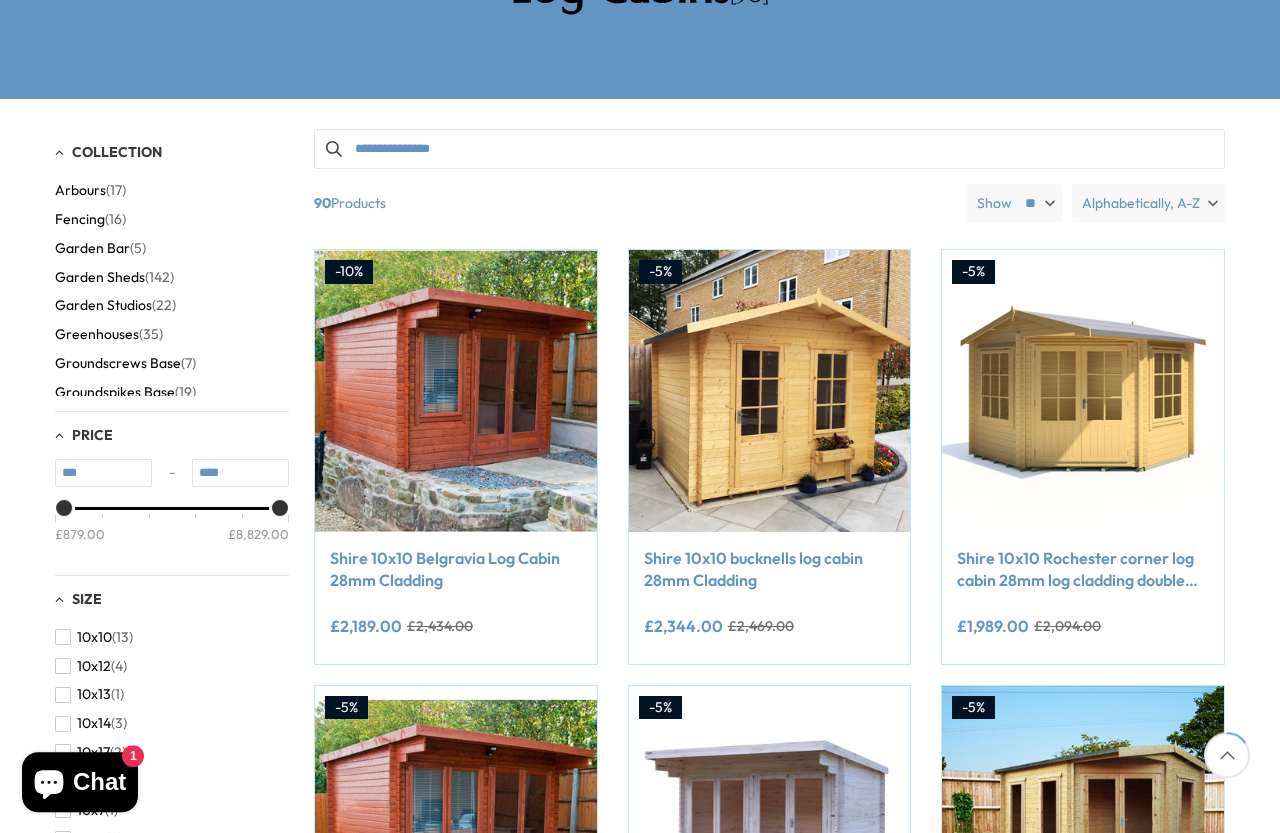 scroll, scrollTop: 368, scrollLeft: 0, axis: vertical 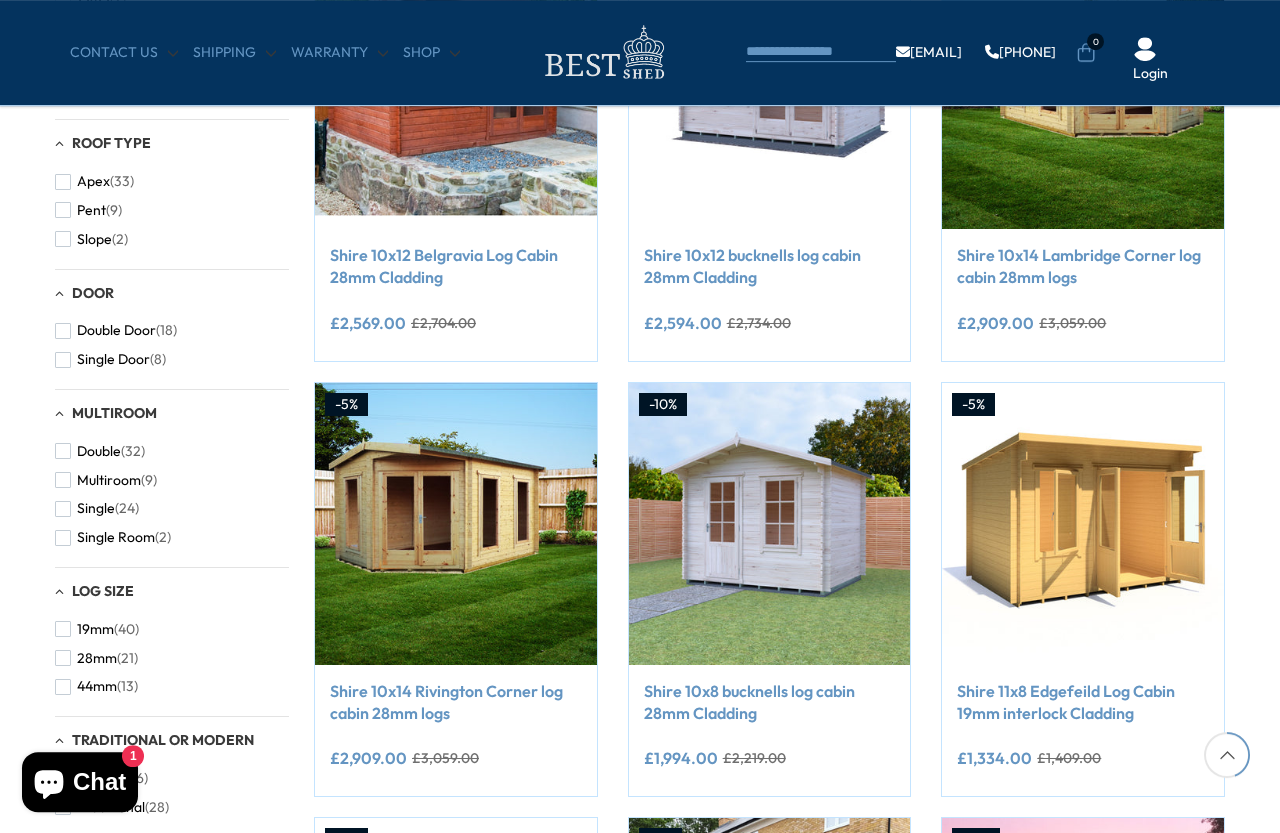 click at bounding box center [63, 687] 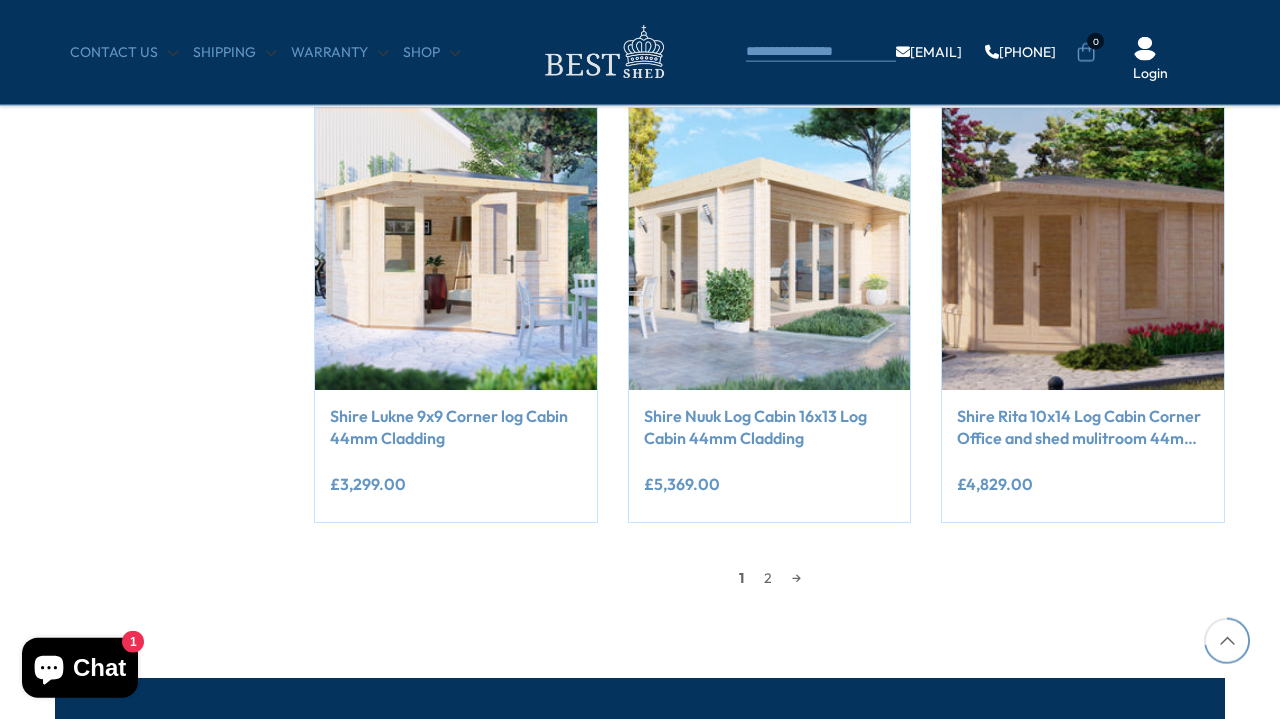 scroll, scrollTop: 1706, scrollLeft: 0, axis: vertical 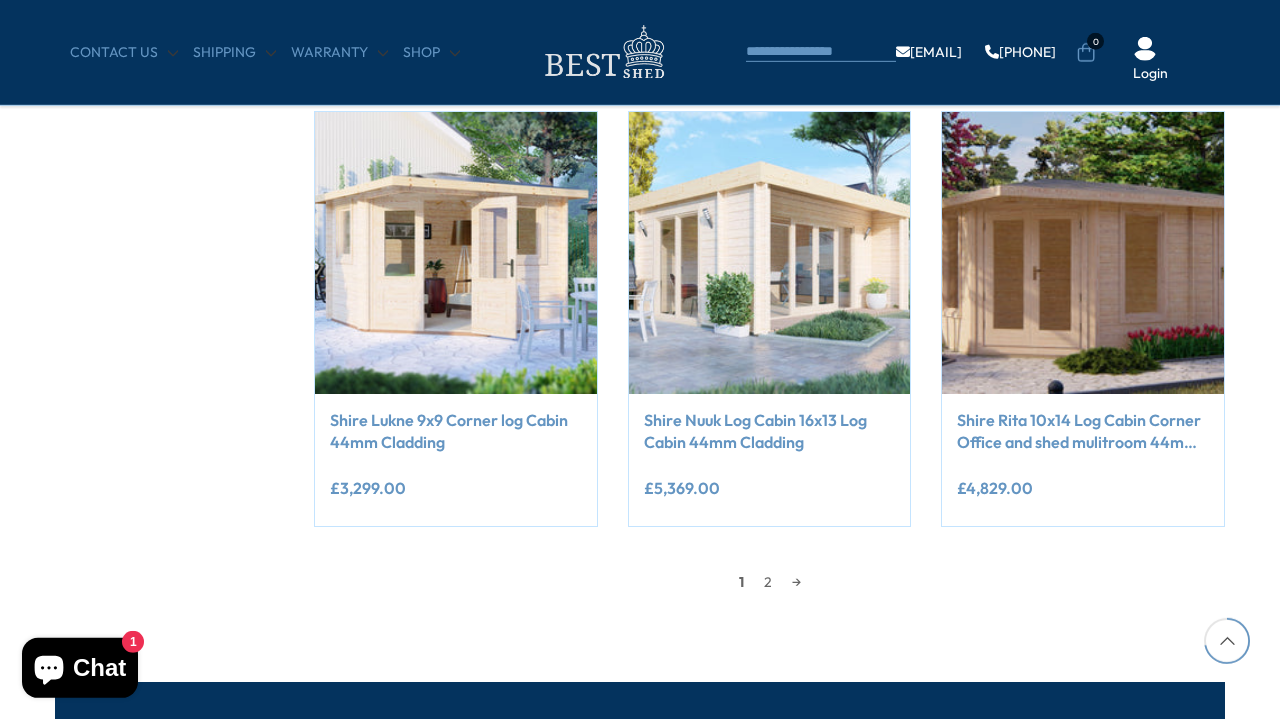 click on "→" at bounding box center (796, 582) 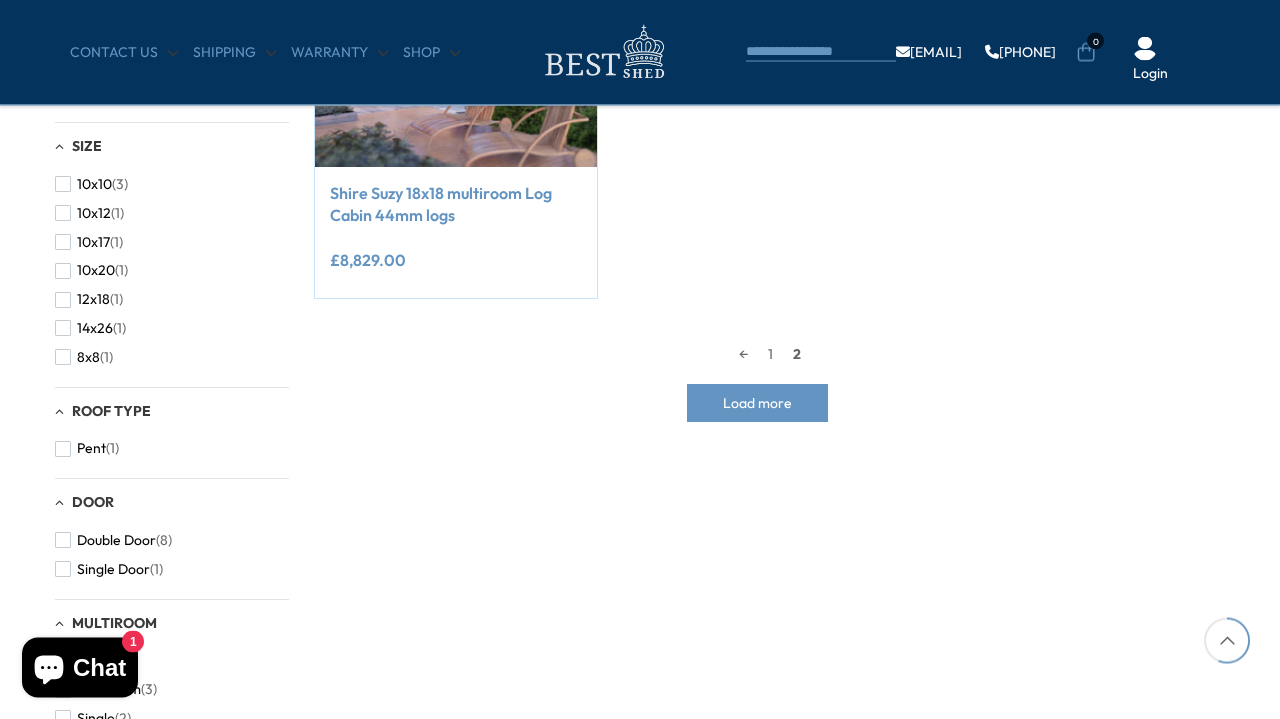 scroll, scrollTop: 389, scrollLeft: 0, axis: vertical 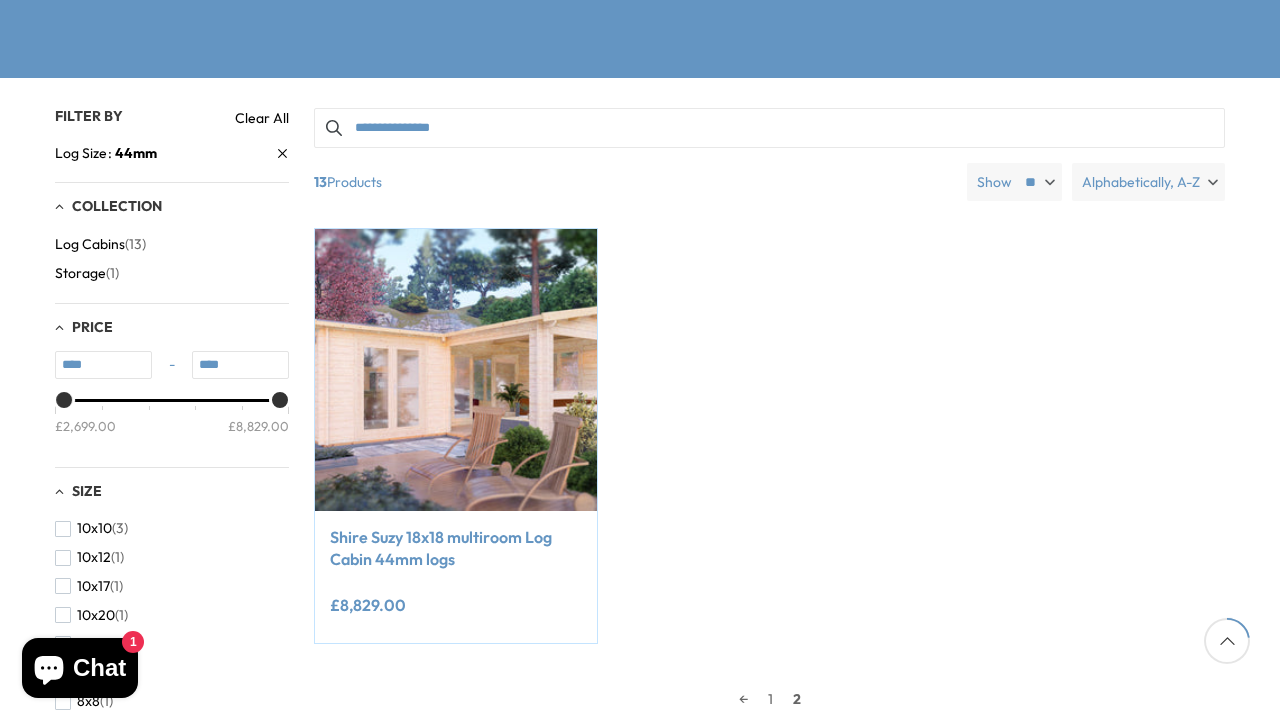 click at bounding box center [456, 370] 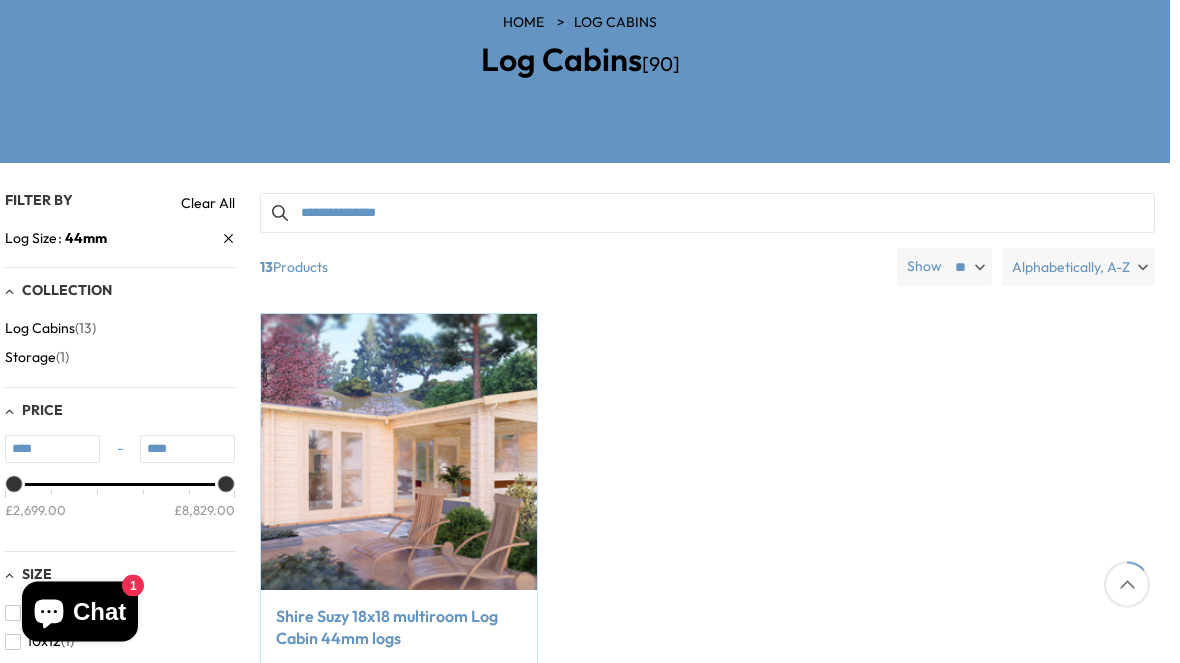scroll, scrollTop: 228, scrollLeft: 0, axis: vertical 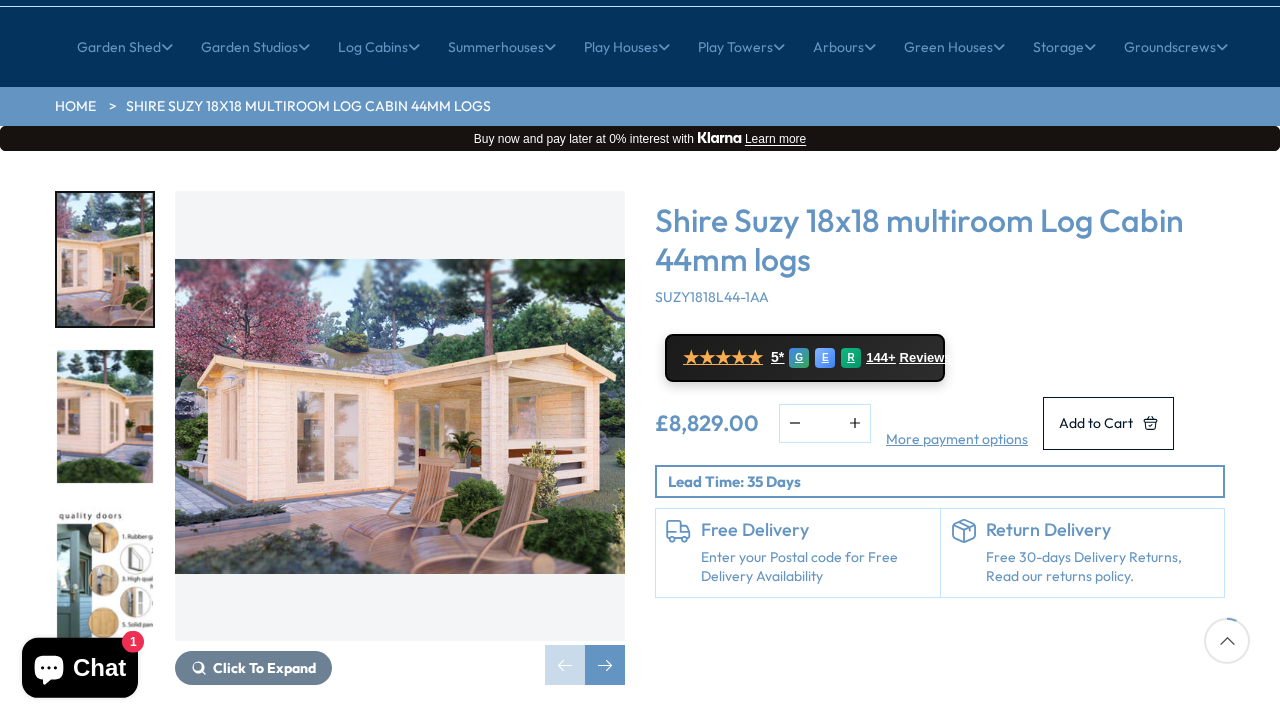 click at bounding box center (400, 416) 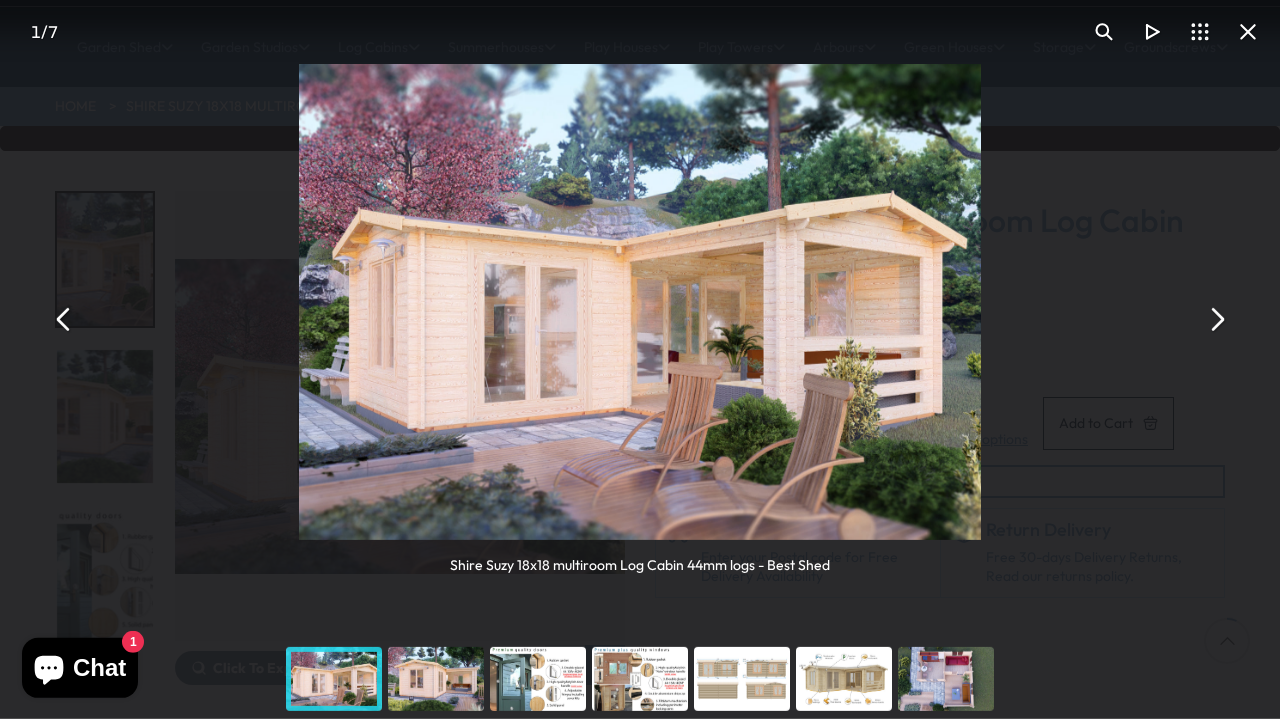 click at bounding box center [1216, 320] 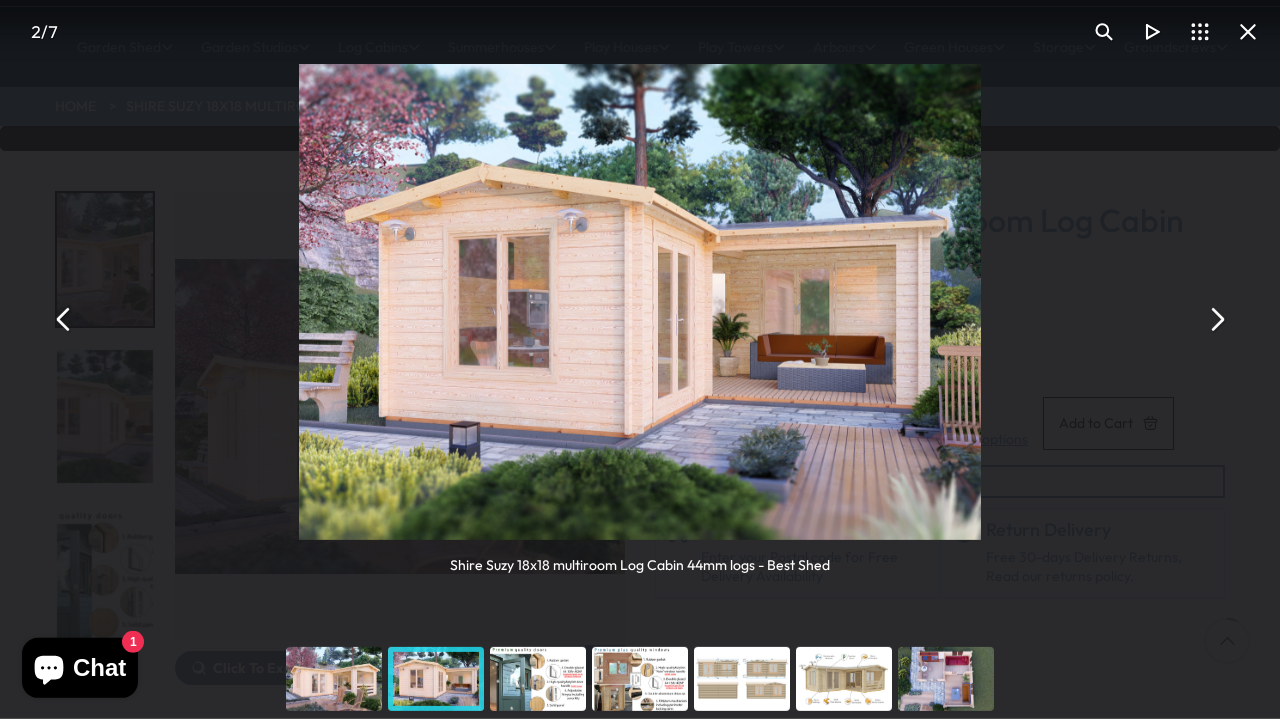 click at bounding box center (1216, 320) 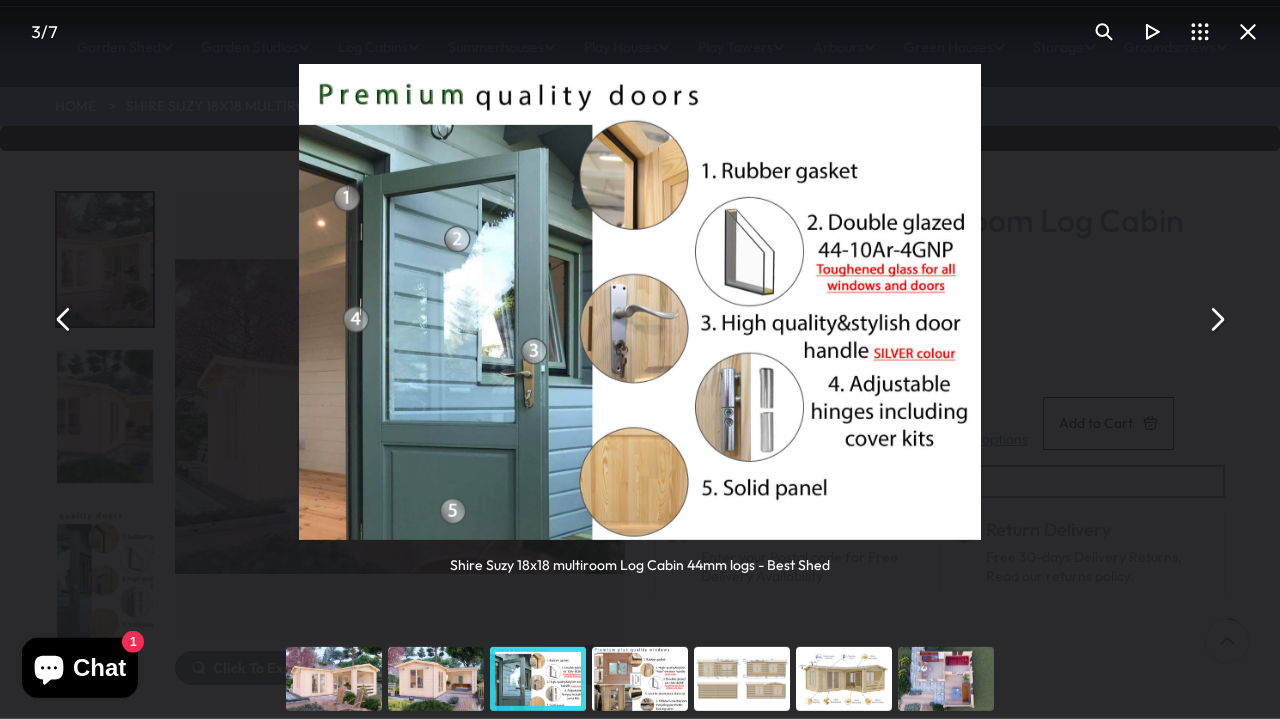 click at bounding box center [1216, 320] 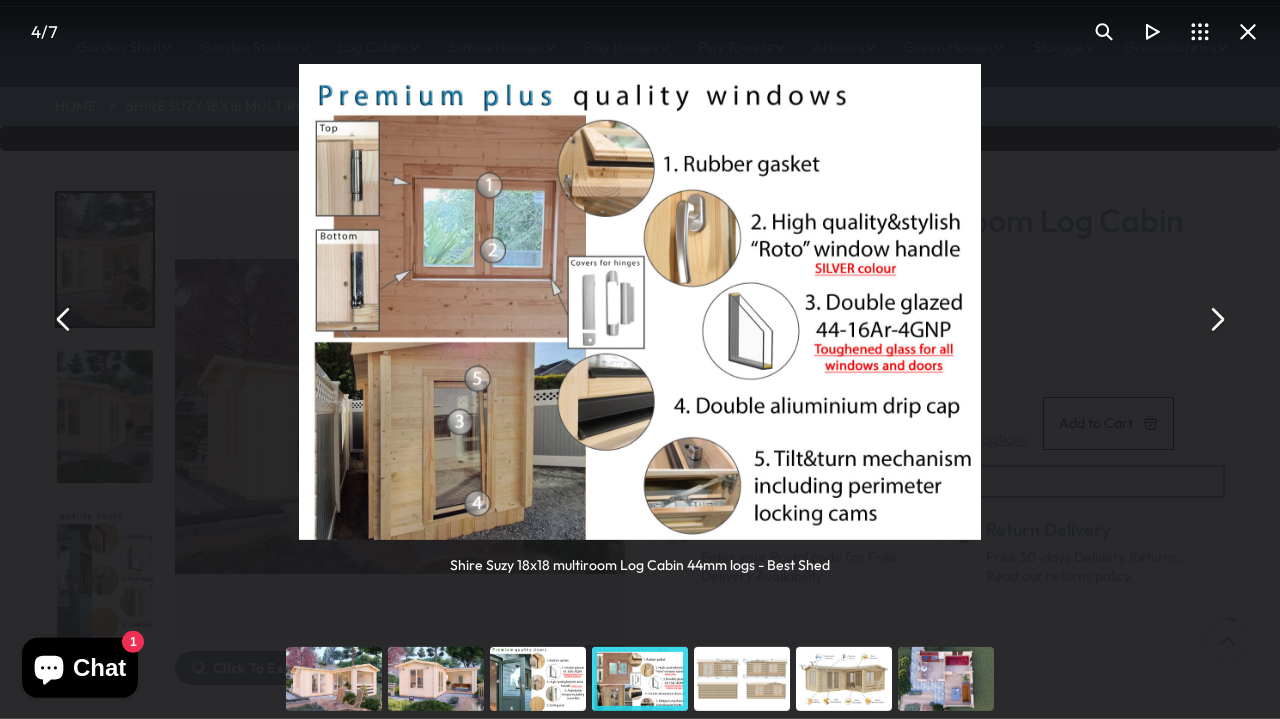 click at bounding box center (1216, 320) 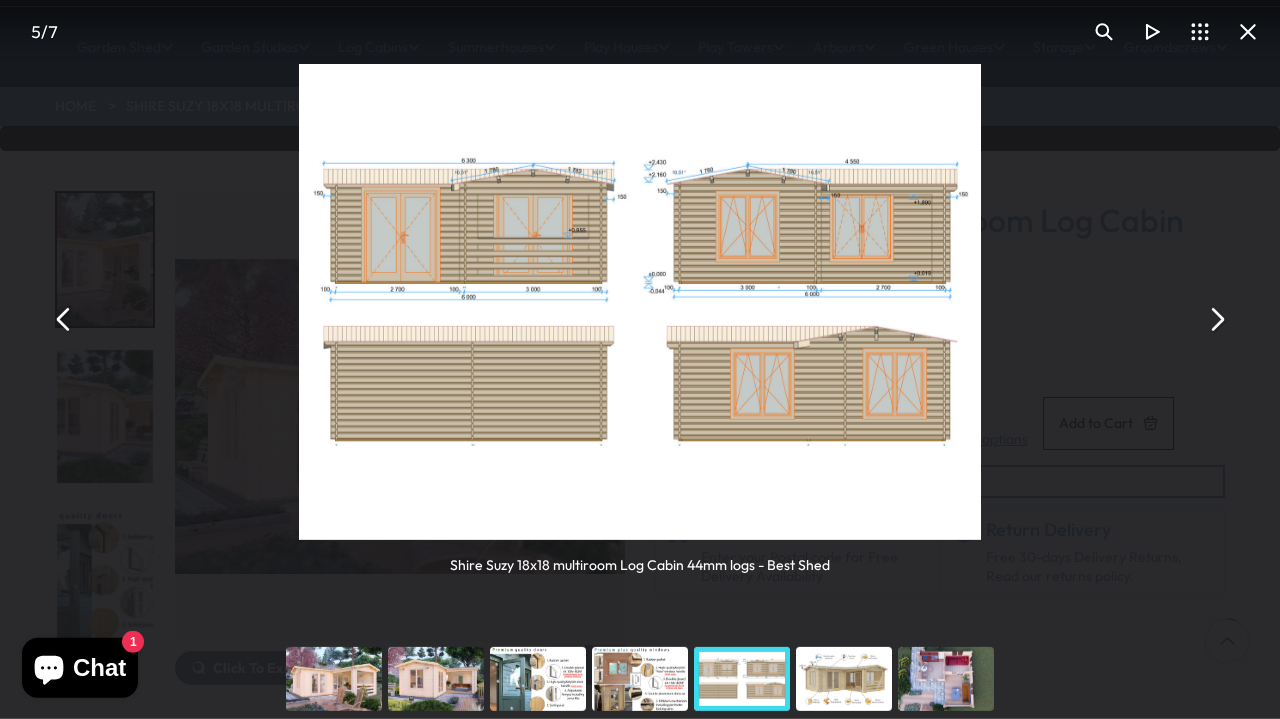 click at bounding box center (1216, 320) 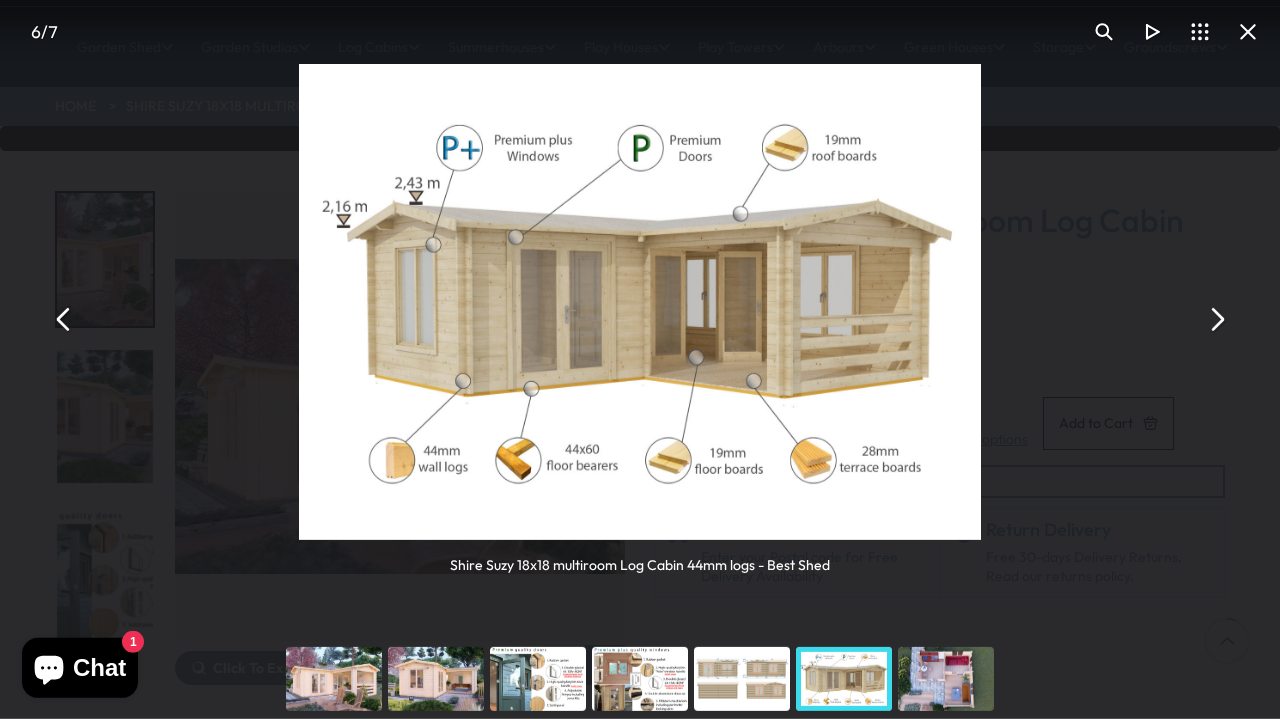 click at bounding box center [1216, 320] 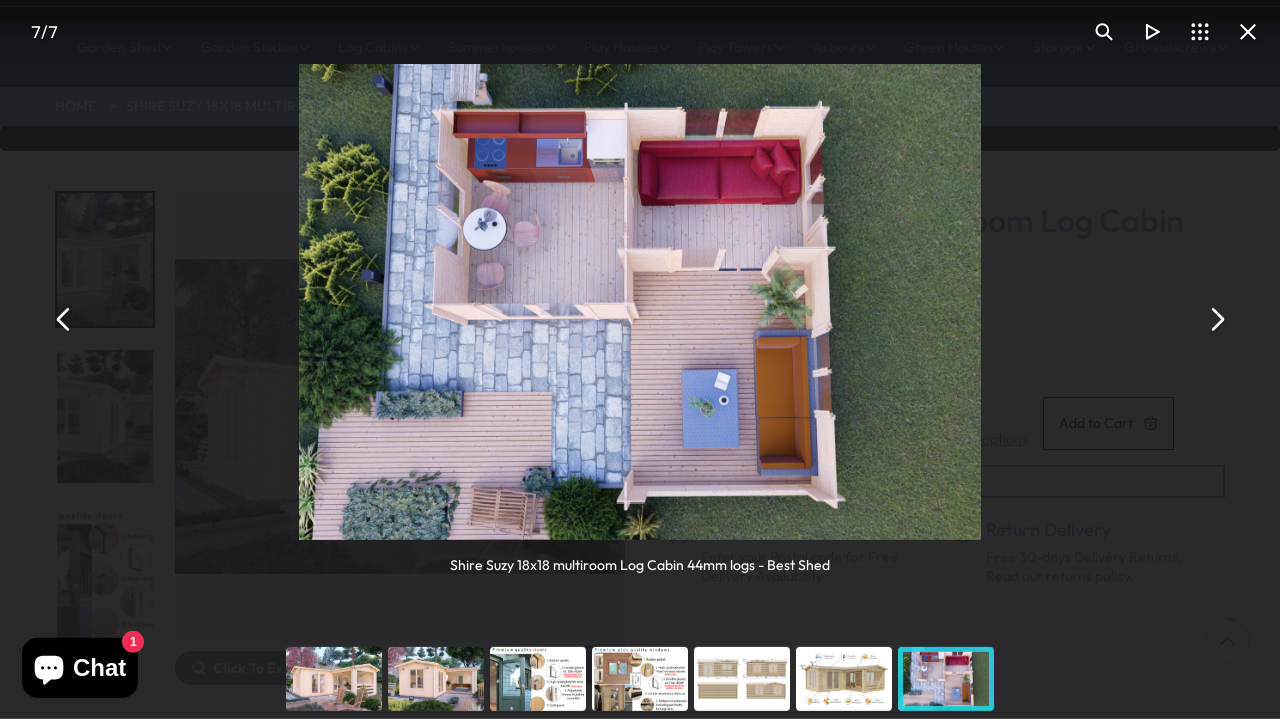 click at bounding box center [1216, 320] 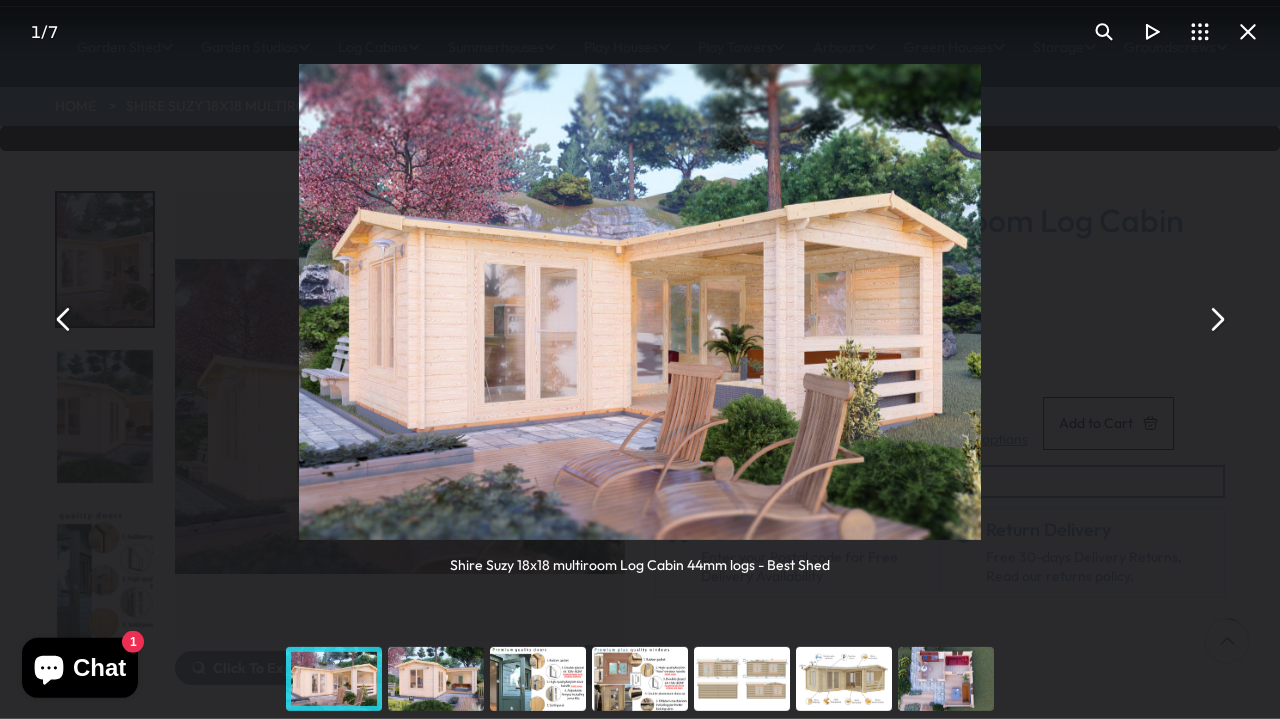 scroll, scrollTop: 143, scrollLeft: 0, axis: vertical 